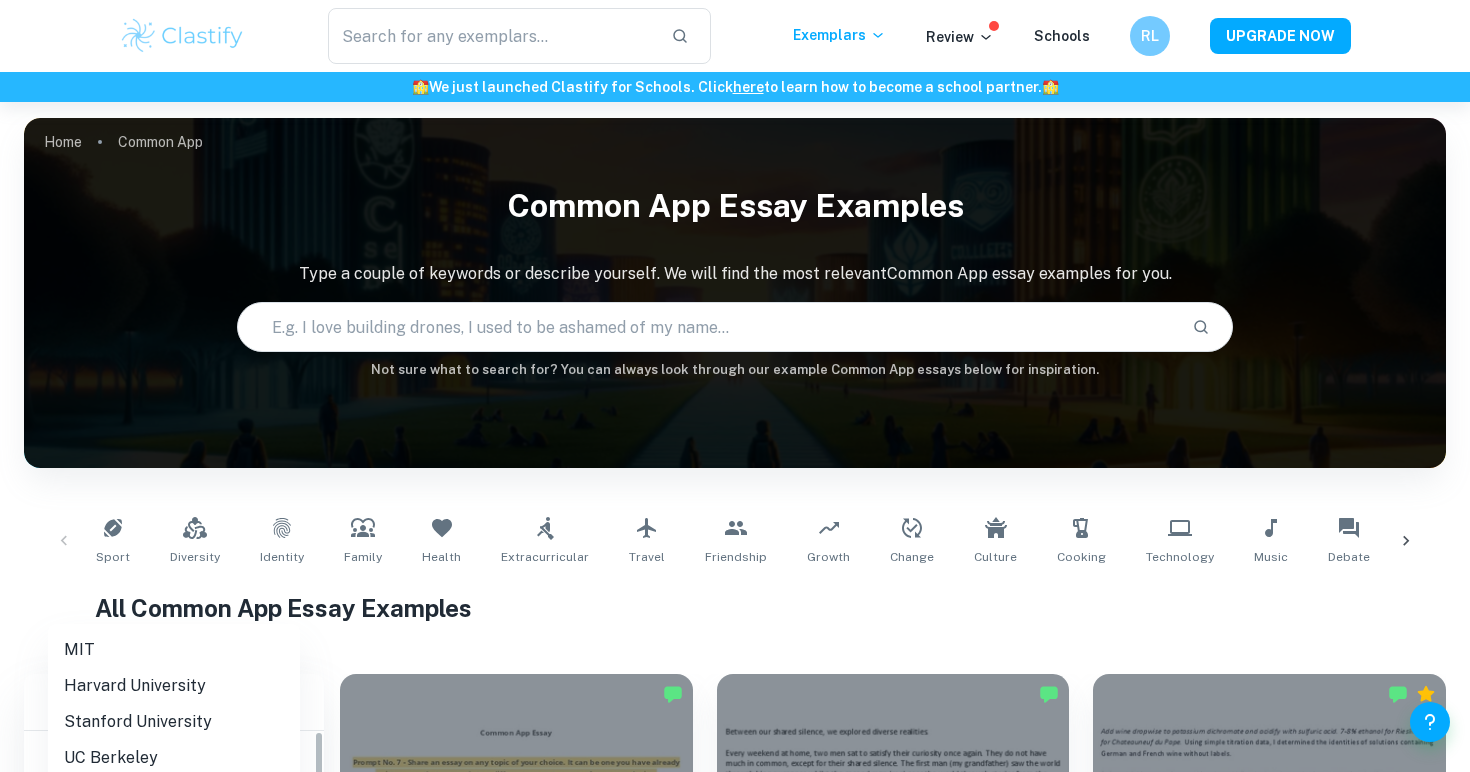 click on "Type a college" at bounding box center (146, 961) 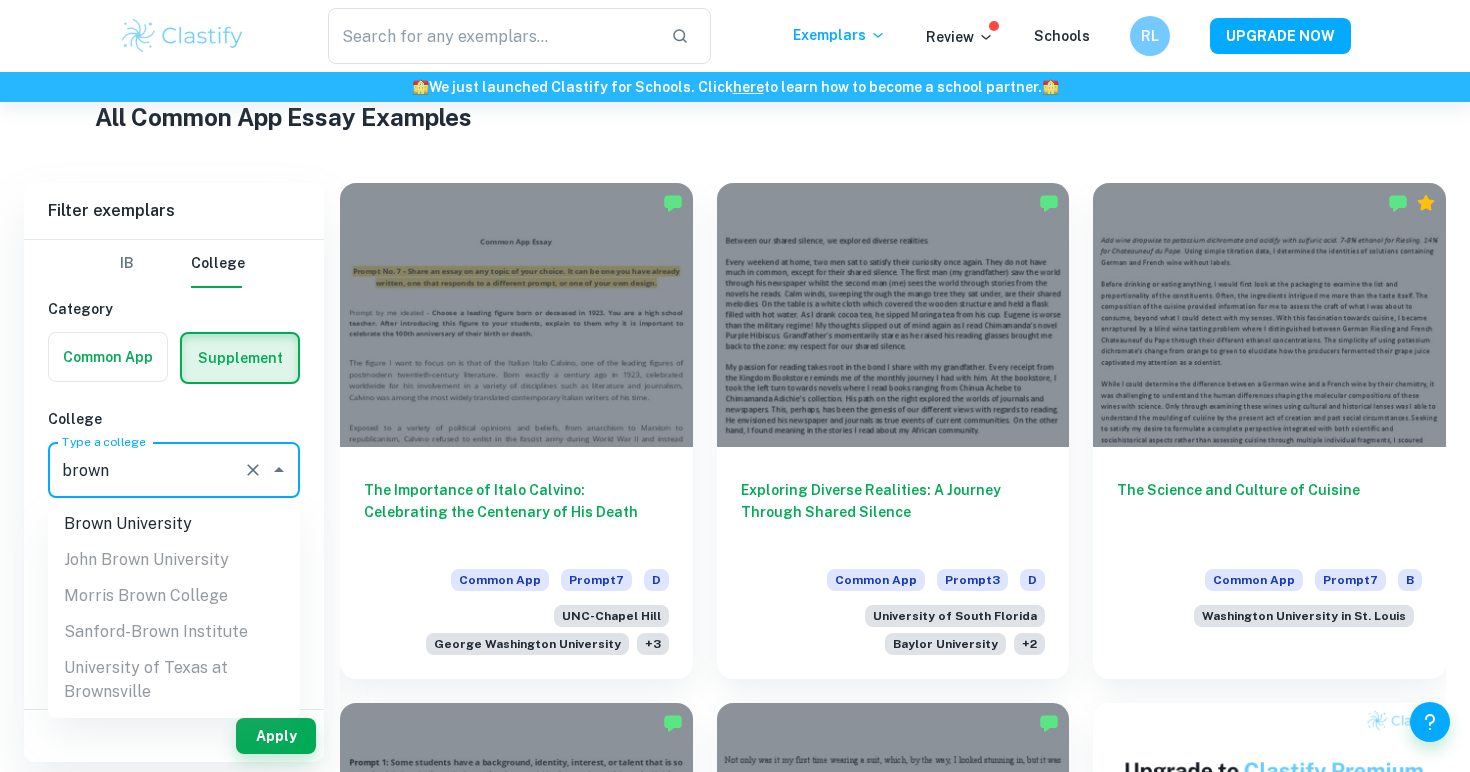 click on "Brown University" at bounding box center [174, 524] 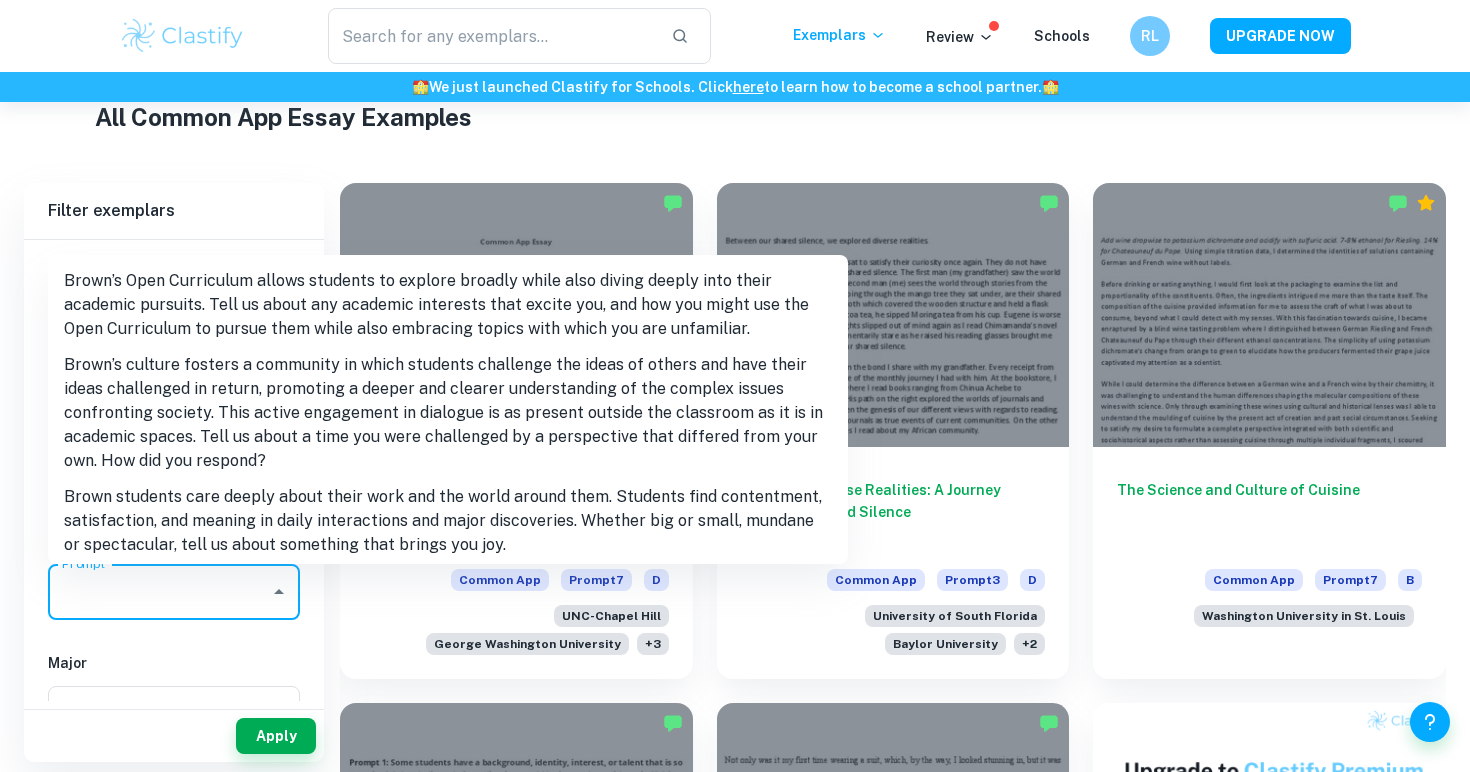 click on "Prompt" at bounding box center (159, 592) 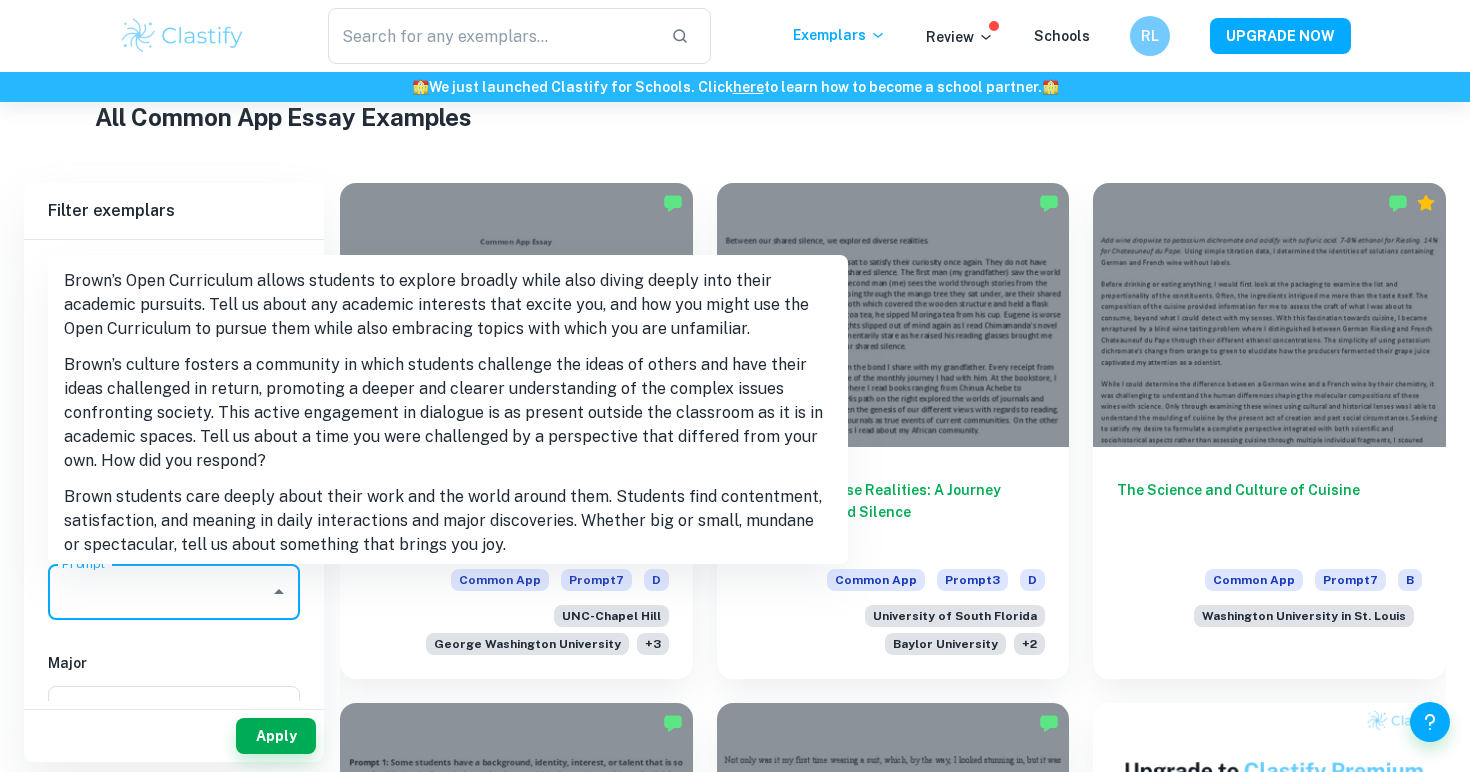 click on "Brown’s culture fosters a community in which students challenge the ideas of others and have their ideas challenged in return, promoting a deeper and clearer understanding of the complex issues confronting society. This active engagement in dialogue is as present outside the classroom as it is in academic spaces. Tell us about a time you were challenged by a perspective that differed from your own. How did you respond?" at bounding box center [448, 413] 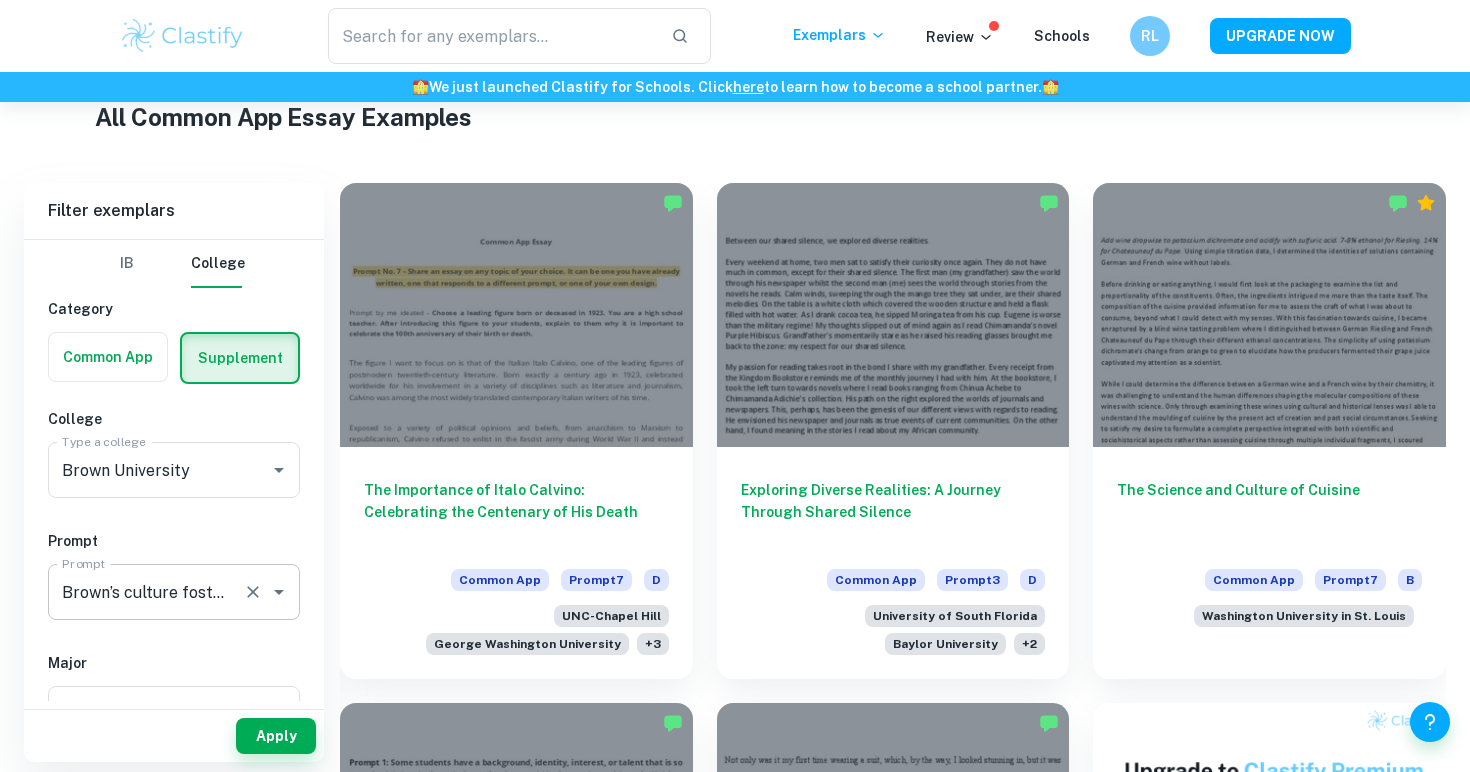 click on "Brown’s culture fosters a community in which students challenge the ideas of others and have their ideas challenged in return, promoting a deeper and clearer understanding of the complex issues confronting society. This active engagement in dialogue is as present outside the classroom as it is in academic spaces. Tell us about a time you were challenged by a perspective that differed from your own. How did you respond?" at bounding box center (146, 592) 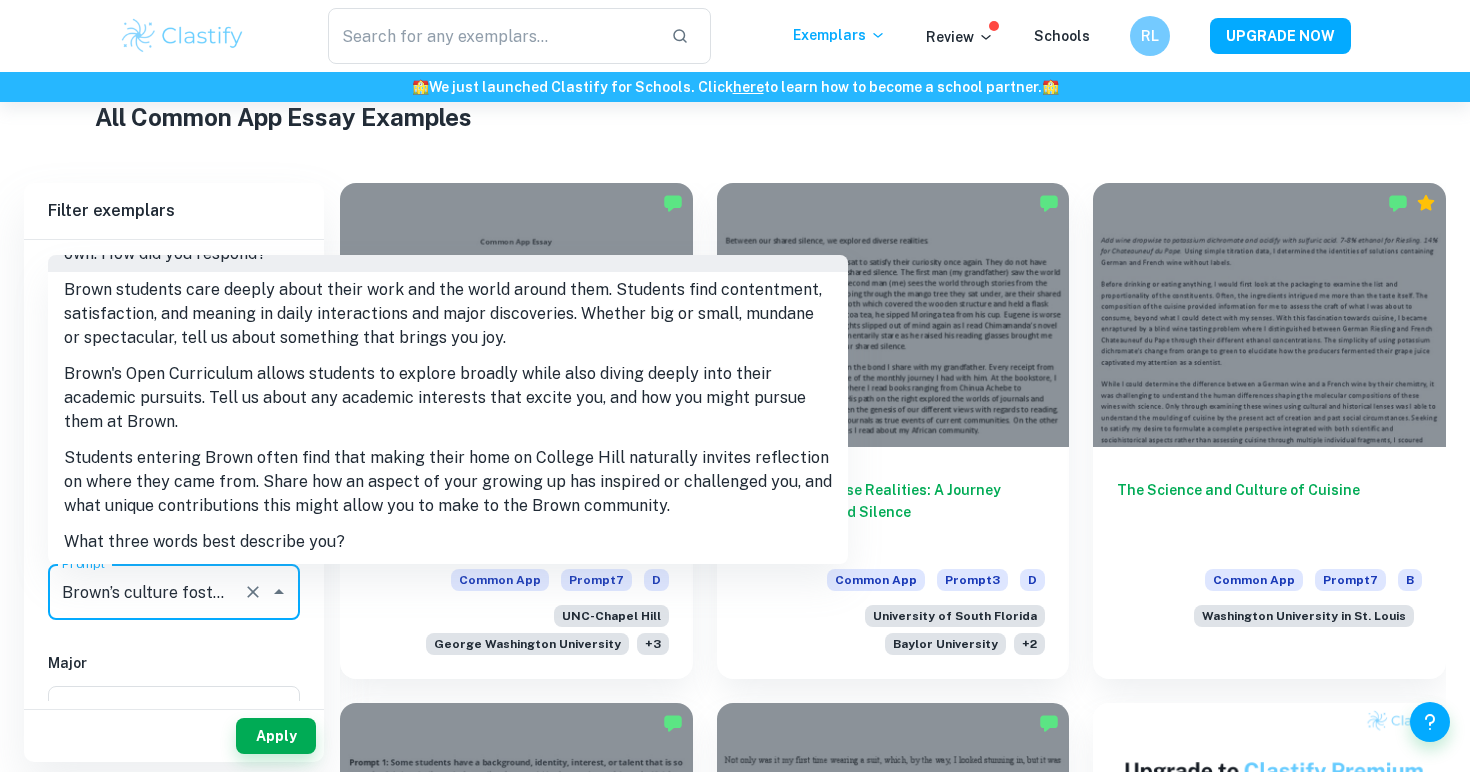 scroll, scrollTop: 211, scrollLeft: 0, axis: vertical 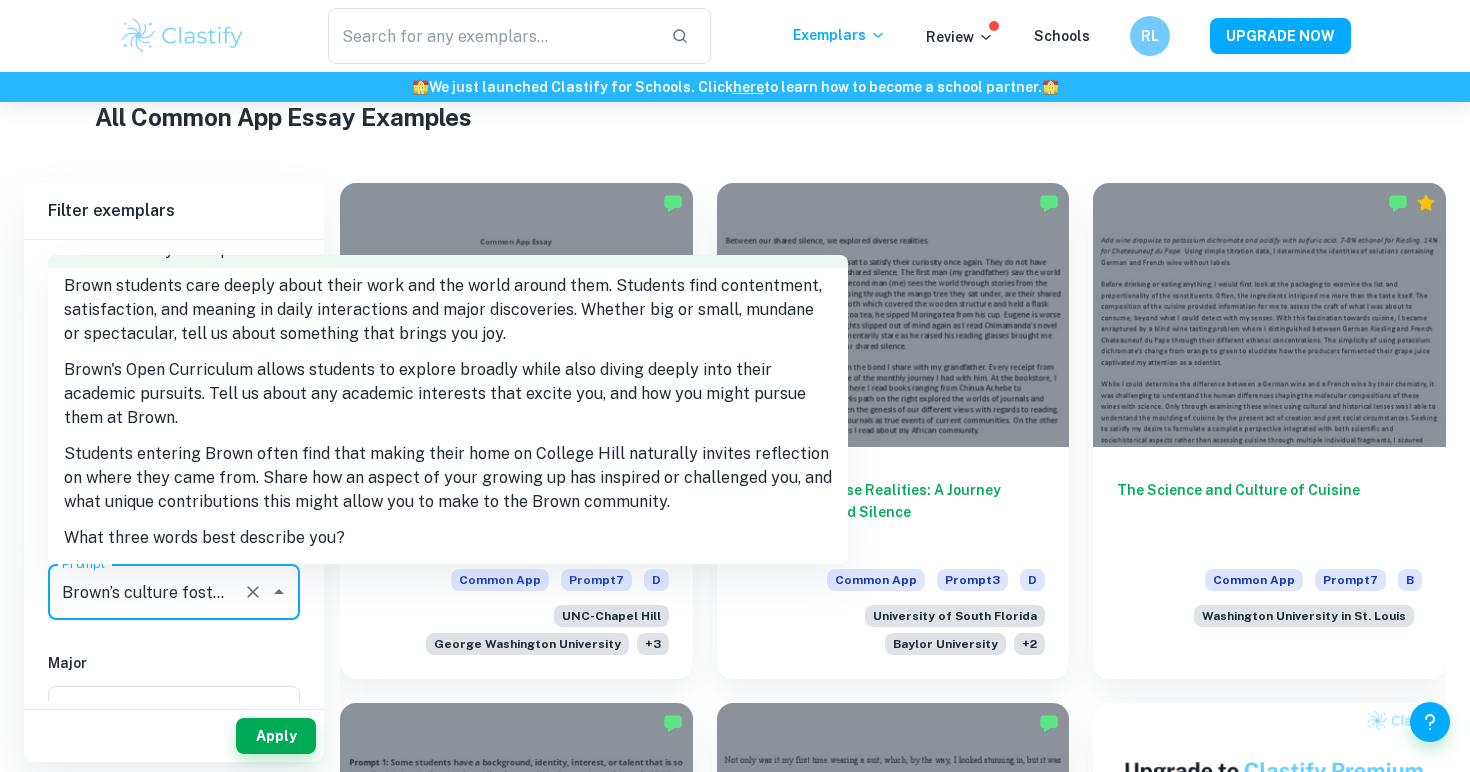 click on "Students entering Brown often find that making their home on College Hill naturally invites reflection on where they came from. Share how an aspect of your growing up has inspired or challenged you, and what unique contributions this might allow you to make to the Brown community." at bounding box center [448, 478] 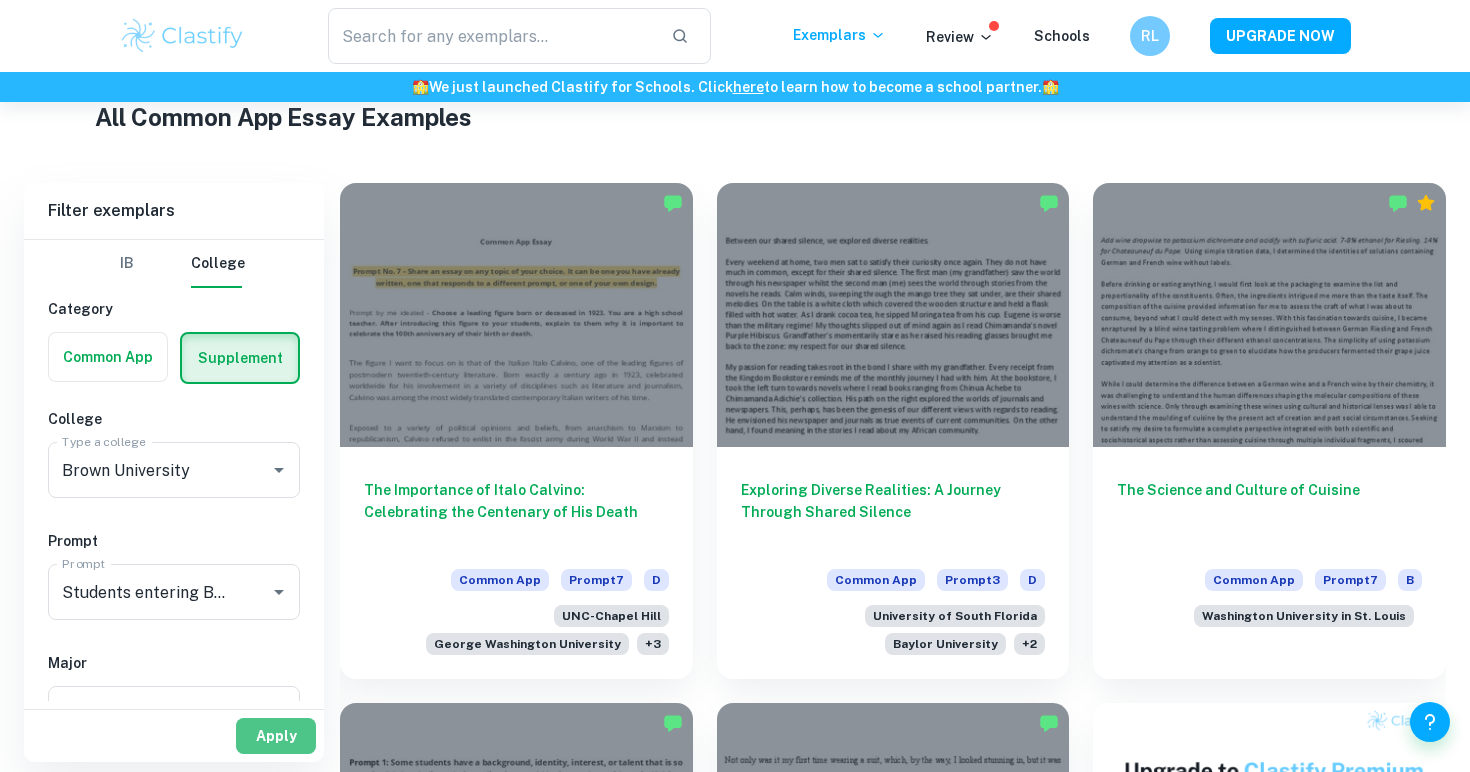 click on "Apply" at bounding box center [276, 736] 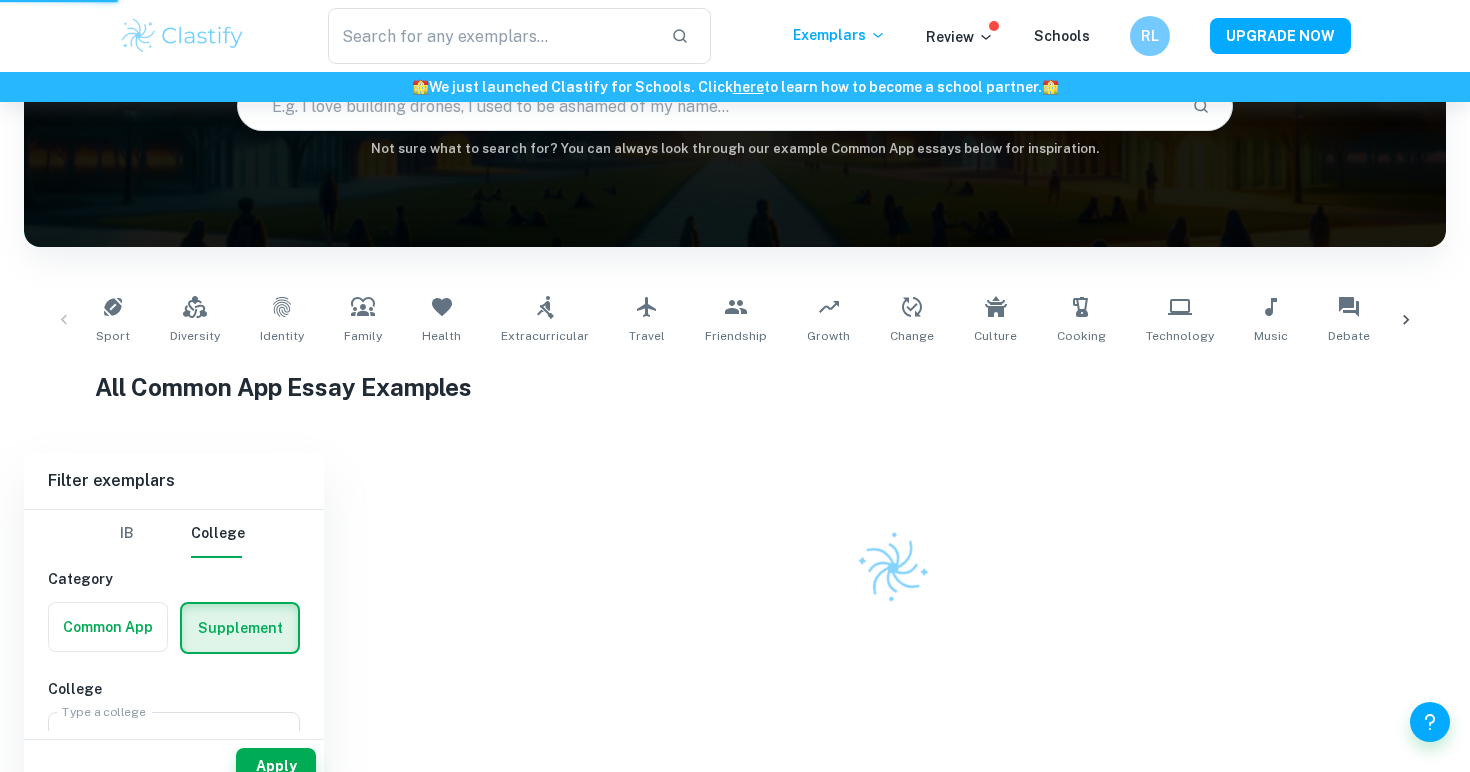 scroll, scrollTop: 202, scrollLeft: 0, axis: vertical 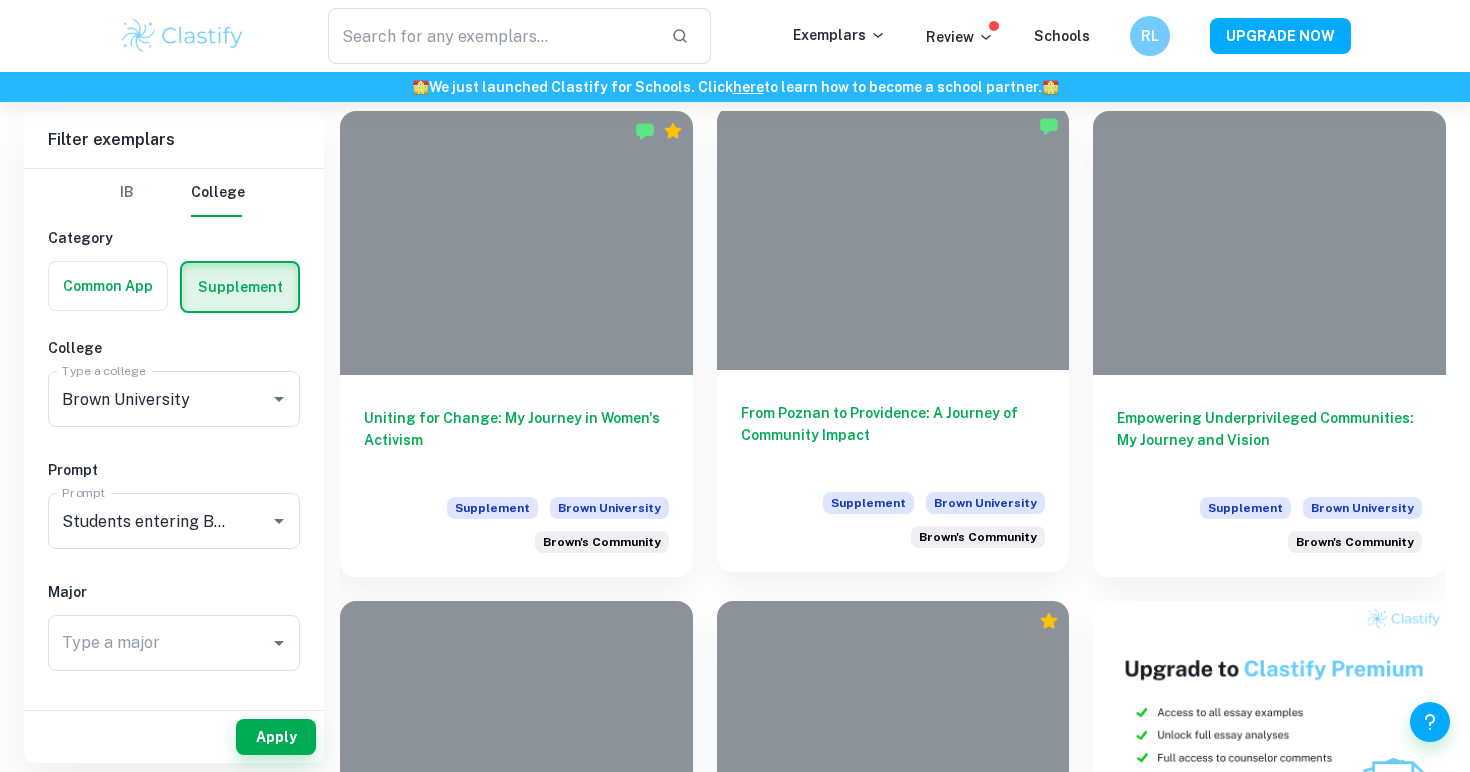 click on "From Poznan to Providence: A Journey of Community Impact" at bounding box center (893, 435) 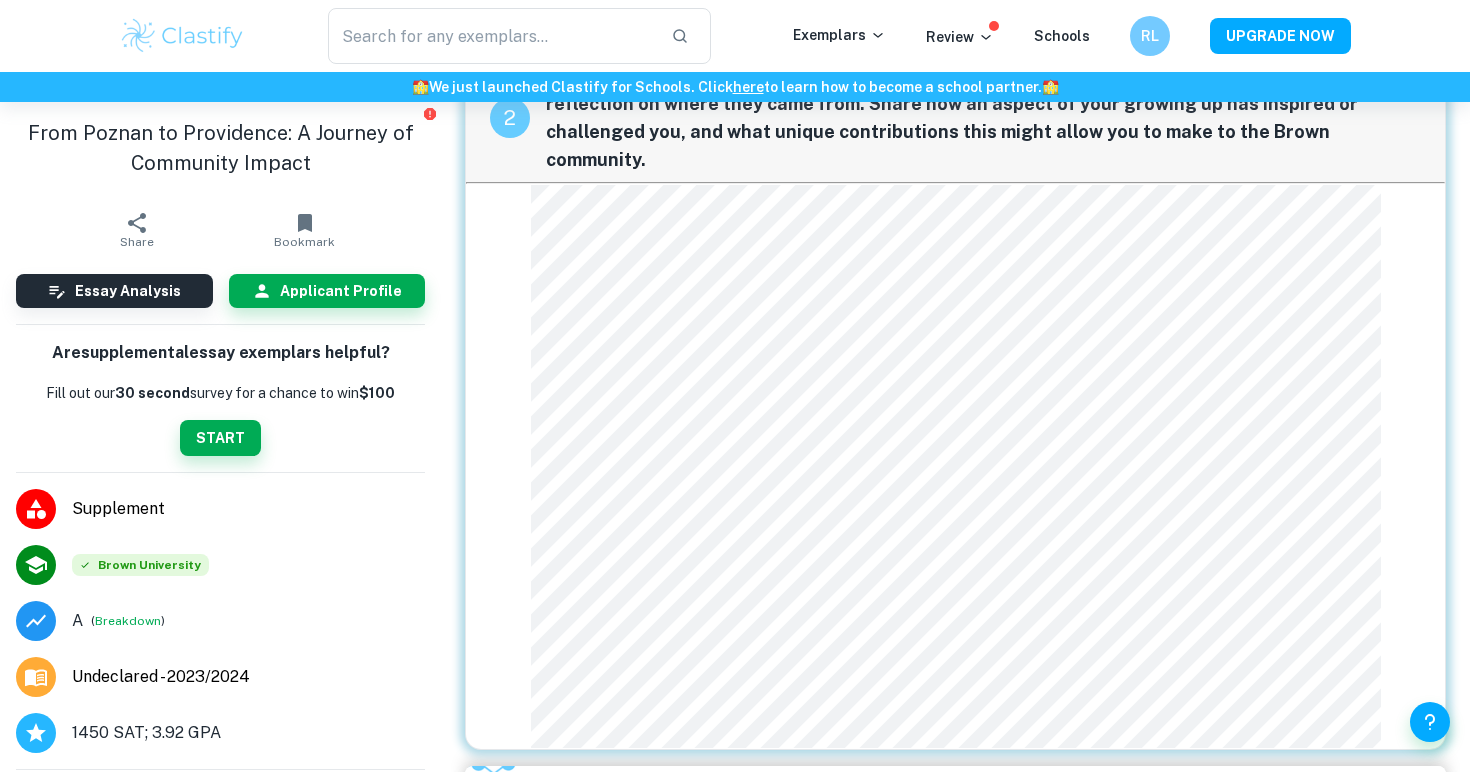 scroll, scrollTop: 795, scrollLeft: 0, axis: vertical 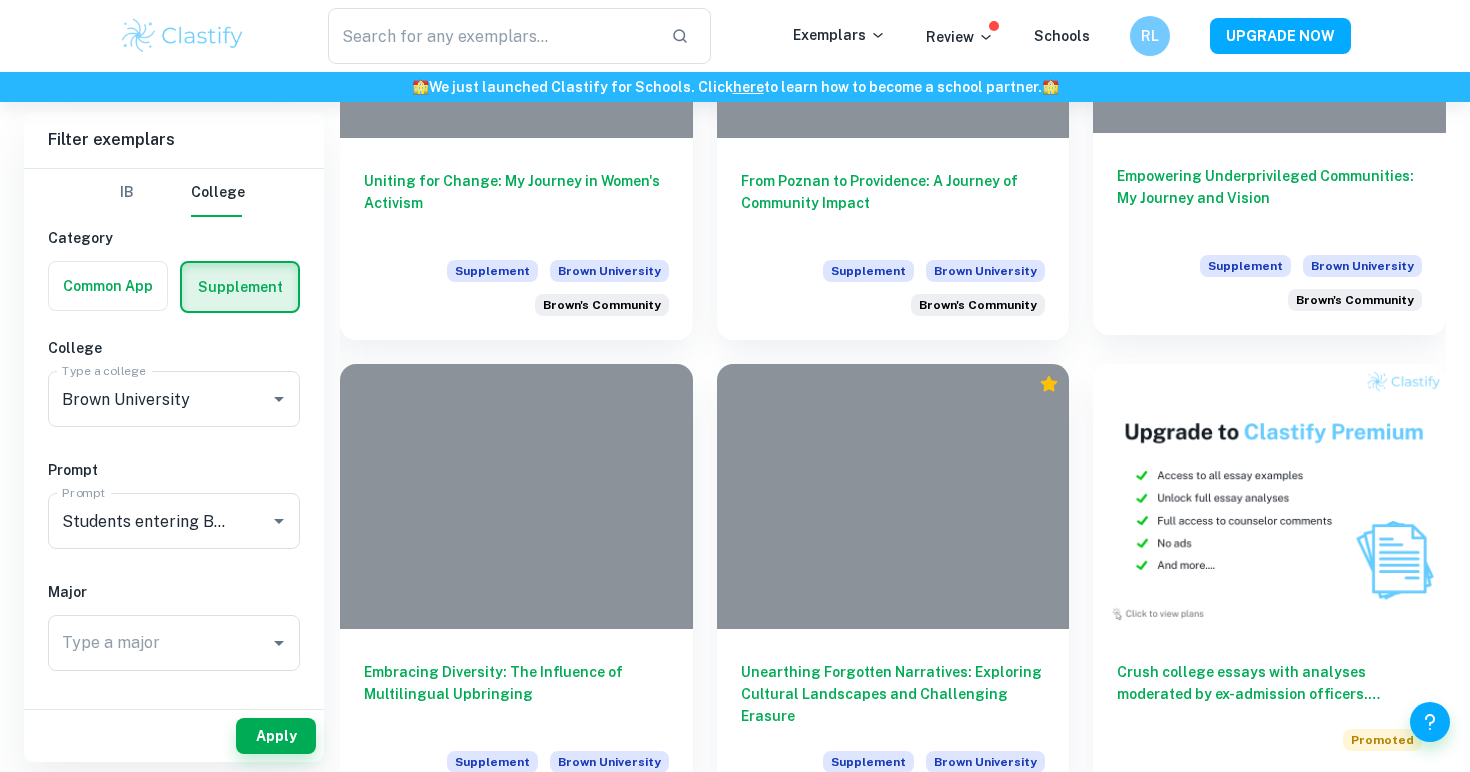 click on "Empowering Underprivileged Communities: My Journey and Vision" at bounding box center (1269, 198) 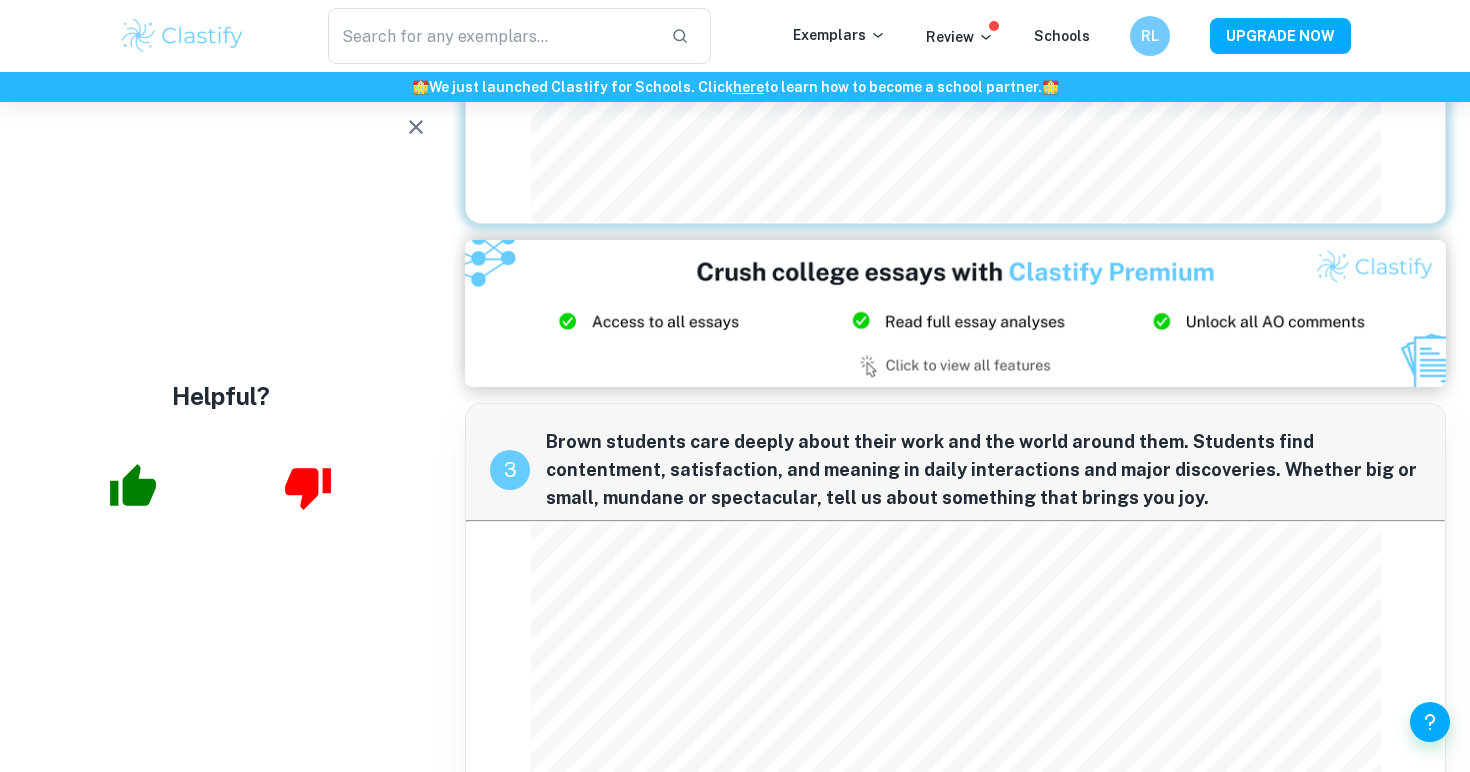 scroll, scrollTop: 1261, scrollLeft: 0, axis: vertical 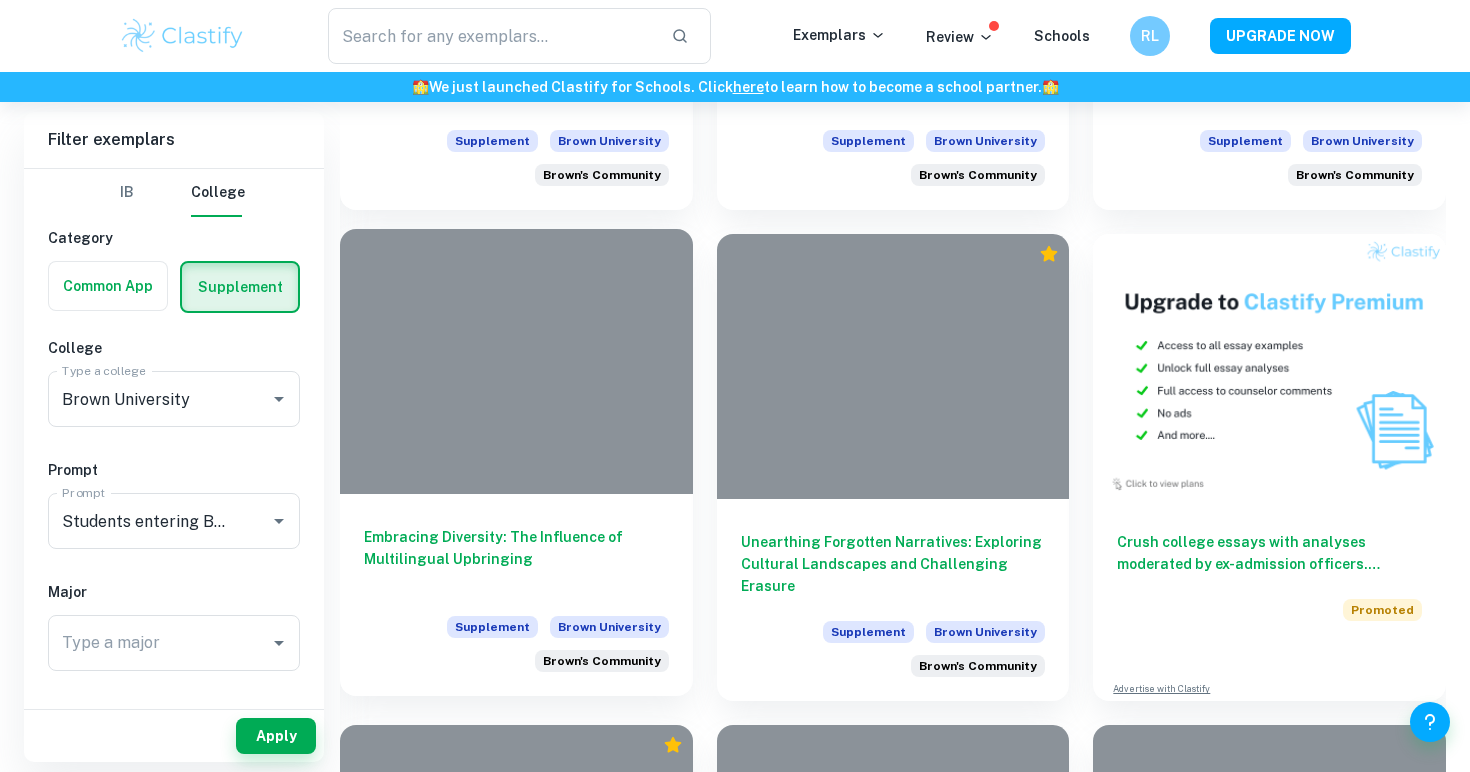 click on "Embracing Diversity: The Influence of Multilingual Upbringing Supplement Brown University Brown's Community" at bounding box center [516, 595] 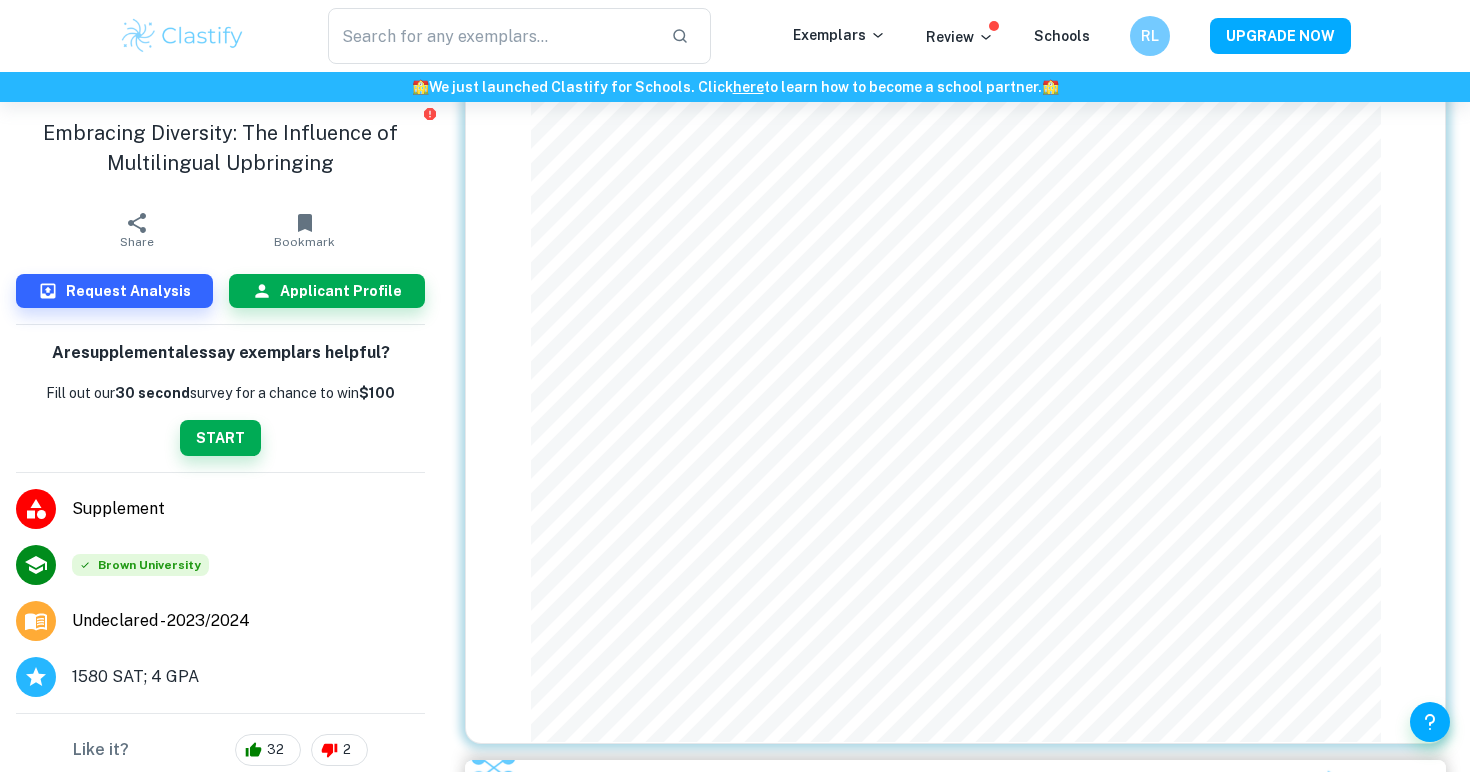 scroll, scrollTop: 1247, scrollLeft: 0, axis: vertical 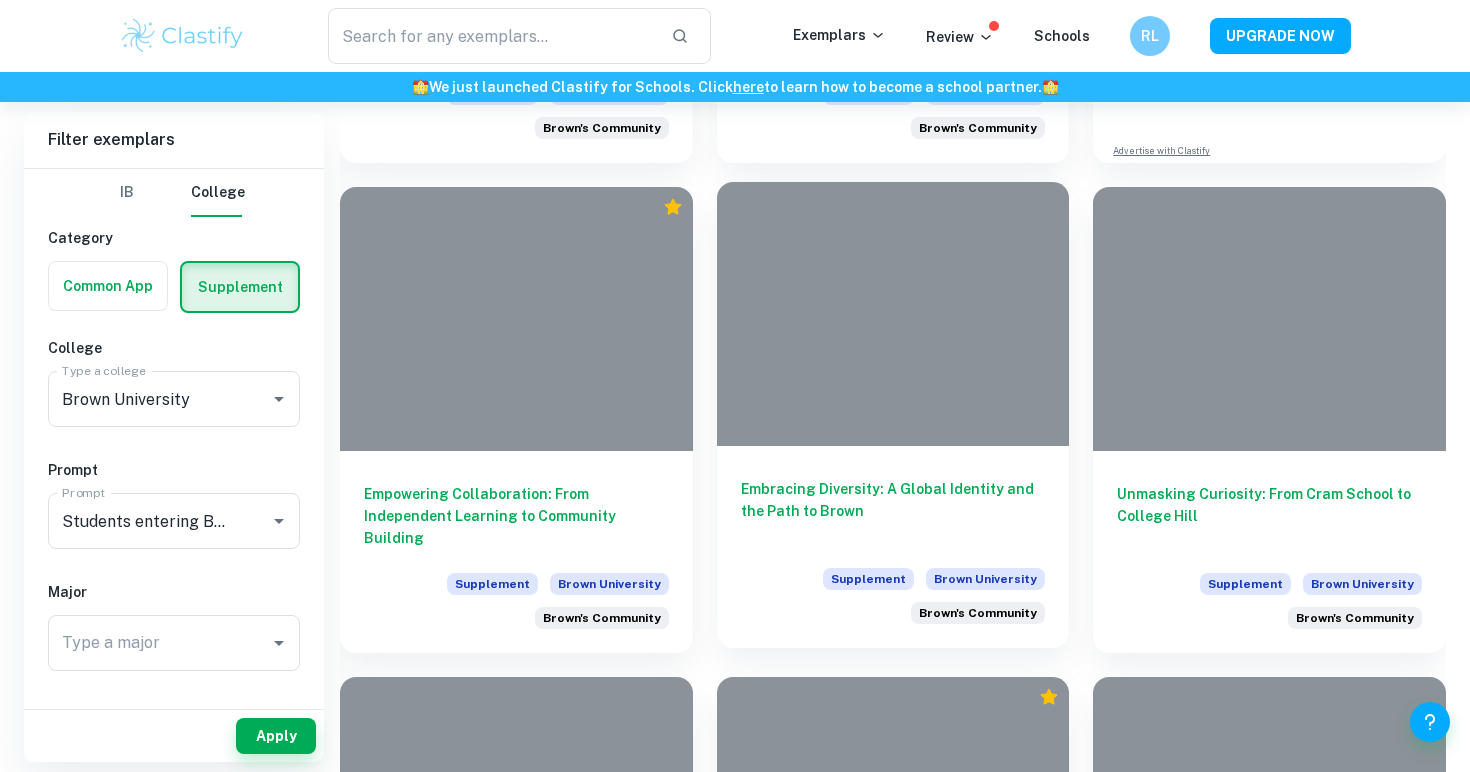 click on "Embracing Diversity: A Global Identity and the Path to Brown" at bounding box center (893, 511) 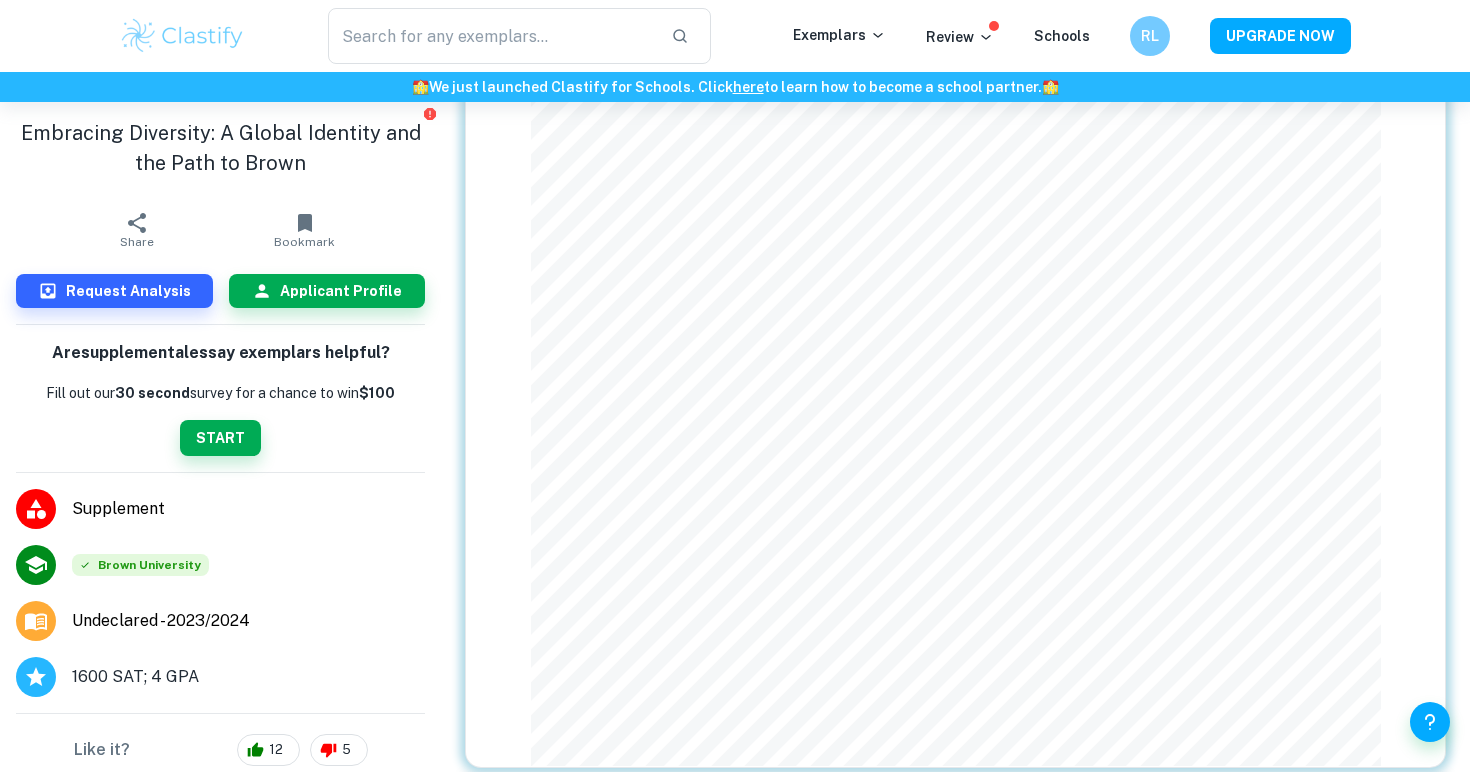 scroll, scrollTop: 1293, scrollLeft: 0, axis: vertical 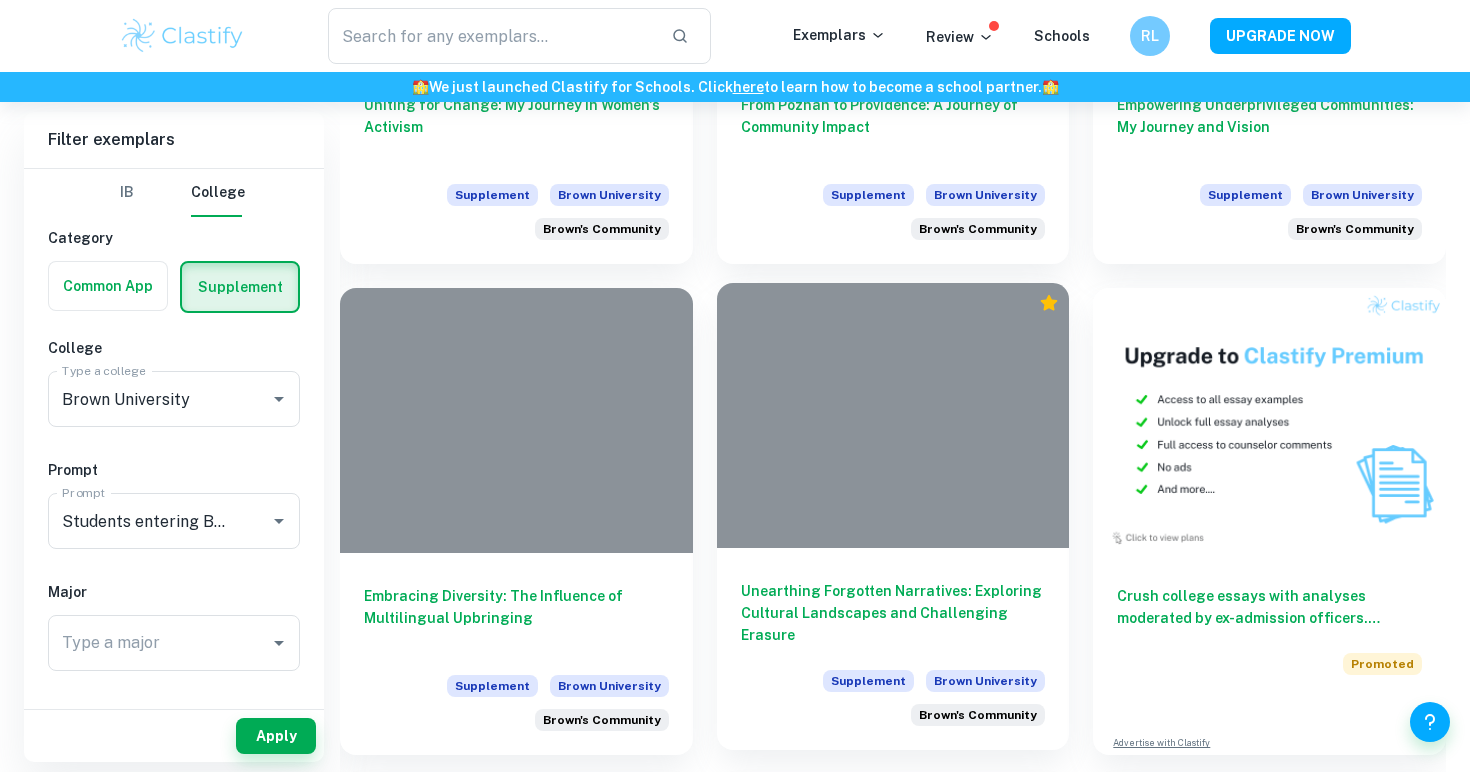 click on "Unearthing Forgotten Narratives: Exploring Cultural Landscapes and Challenging Erasure" at bounding box center (893, 613) 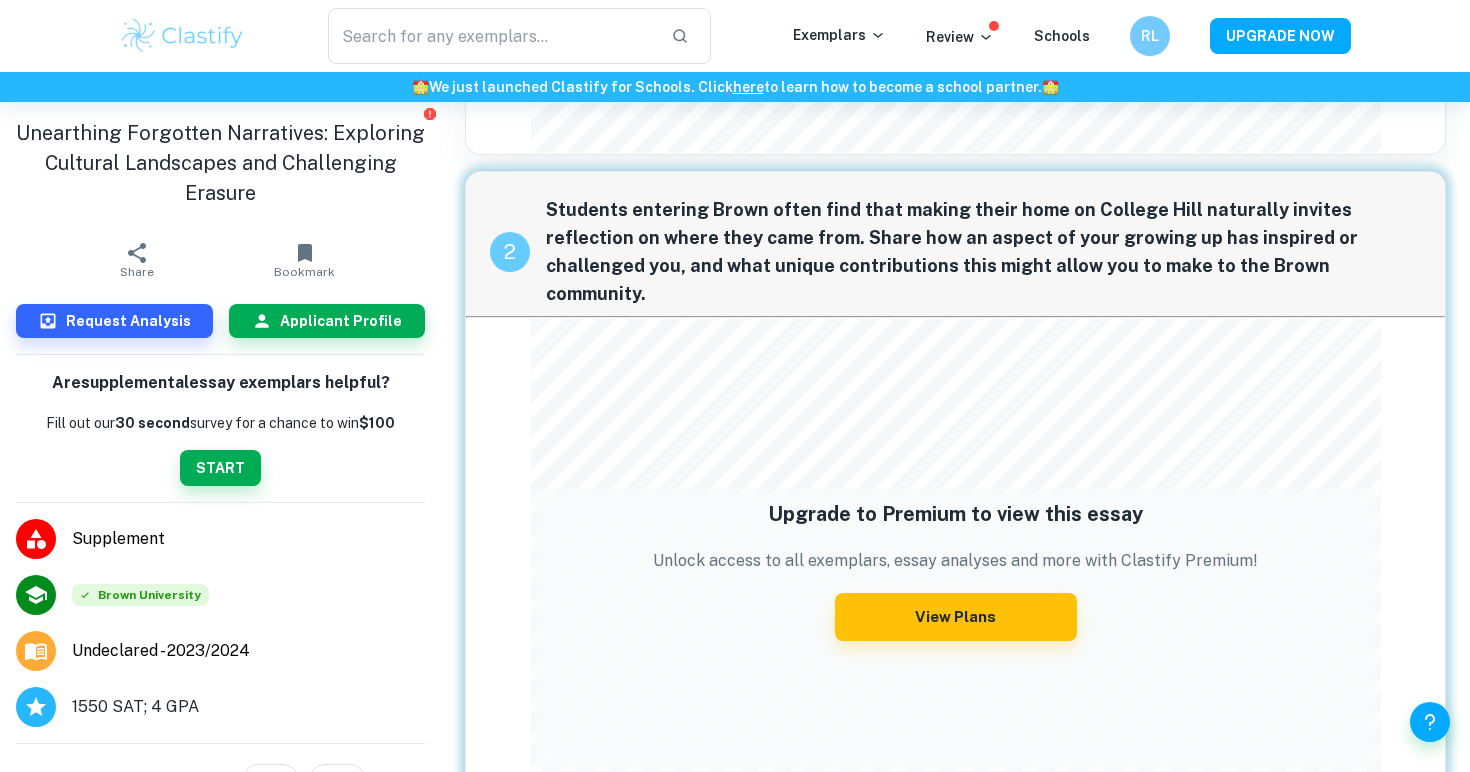 scroll, scrollTop: 692, scrollLeft: 0, axis: vertical 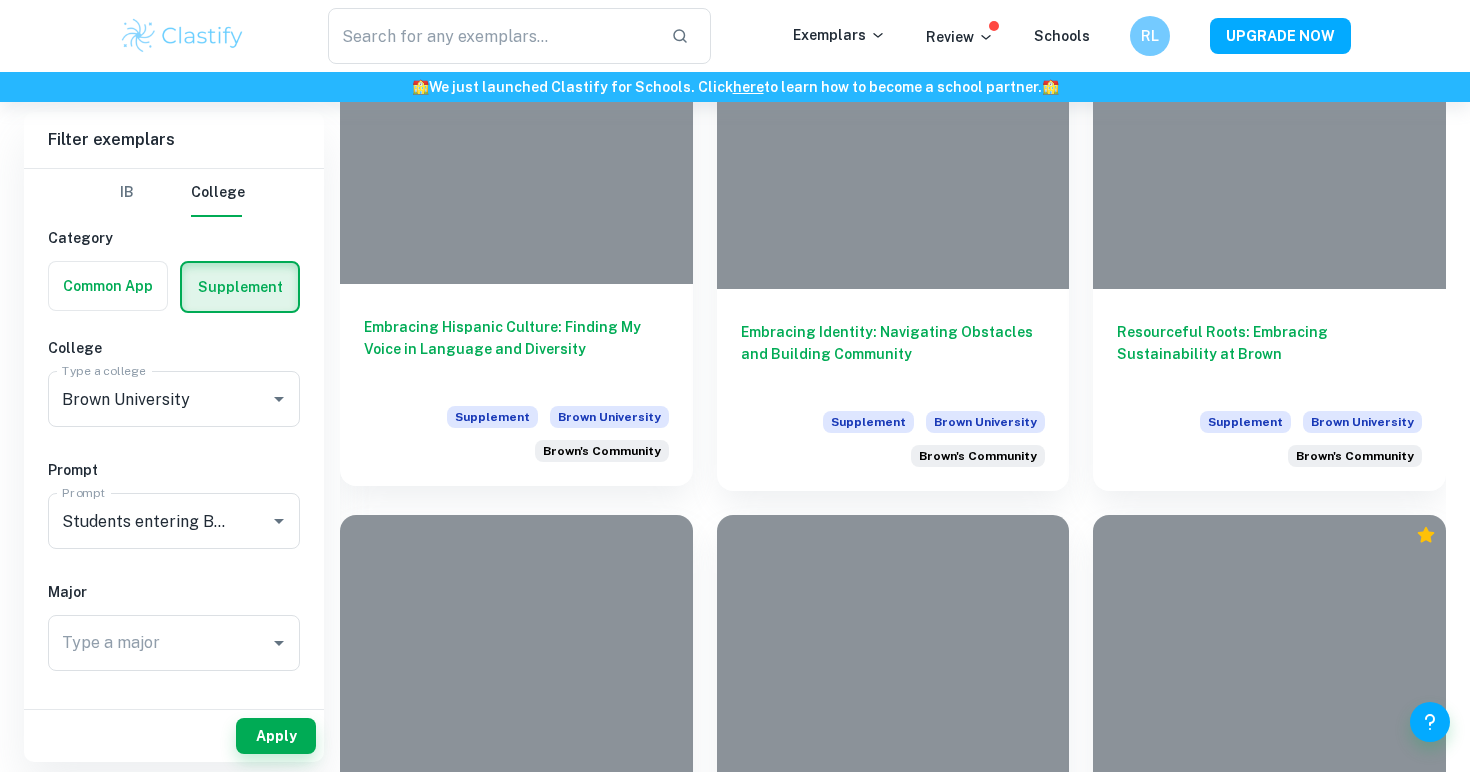 click on "Embracing Hispanic Culture: Finding My Voice in Language and Diversity" at bounding box center [516, 349] 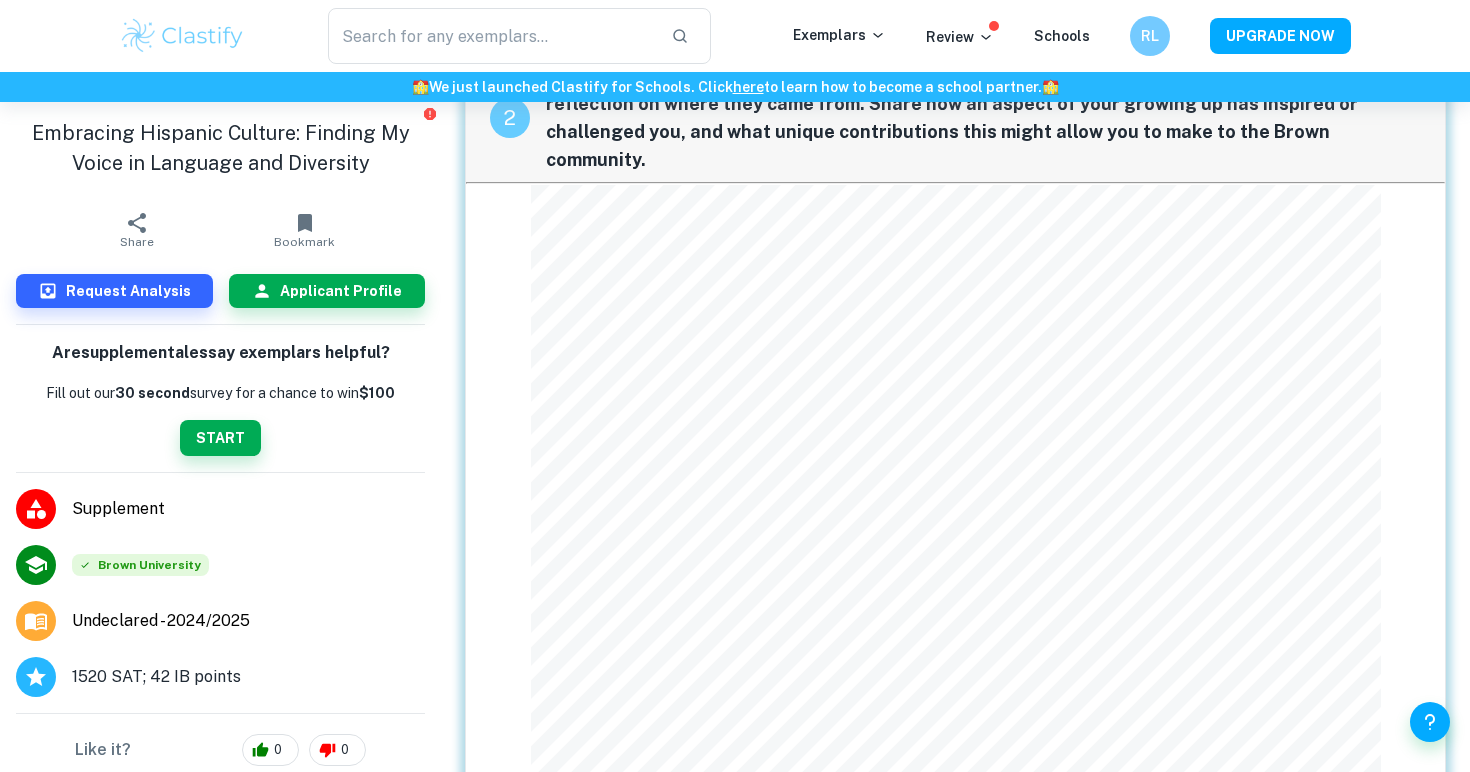 scroll, scrollTop: 779, scrollLeft: 0, axis: vertical 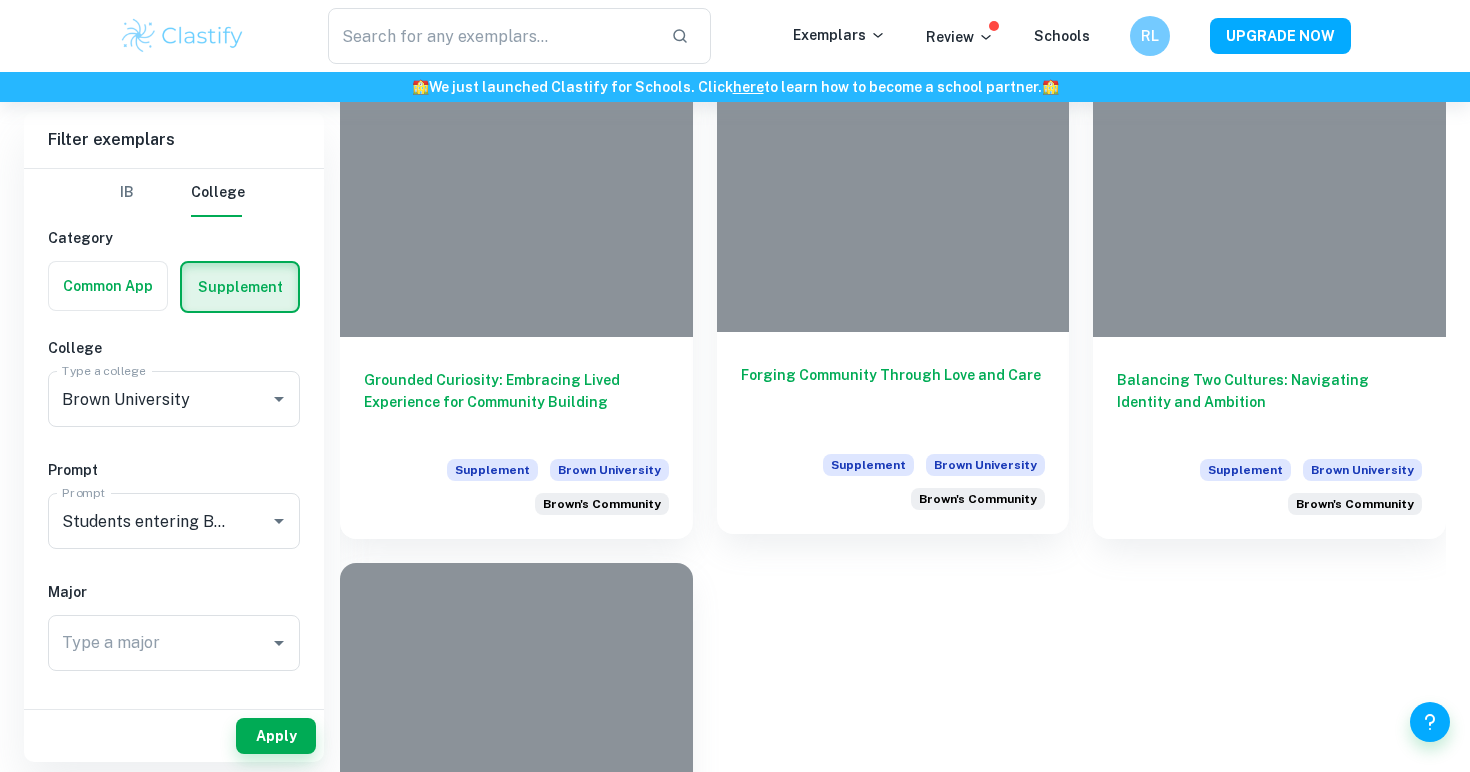 click on "Forging Community Through Love and Care" at bounding box center [893, 397] 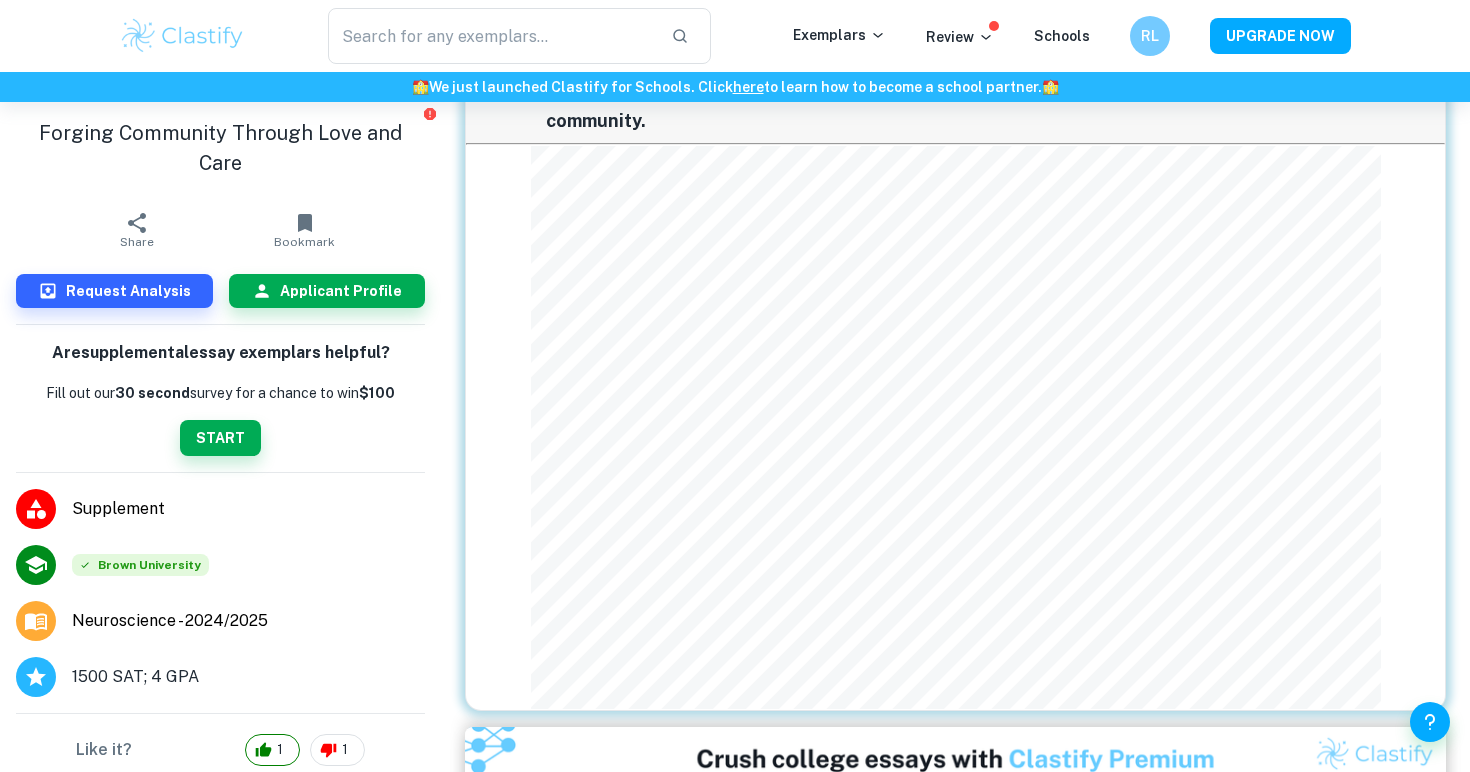 scroll, scrollTop: 1013, scrollLeft: 0, axis: vertical 